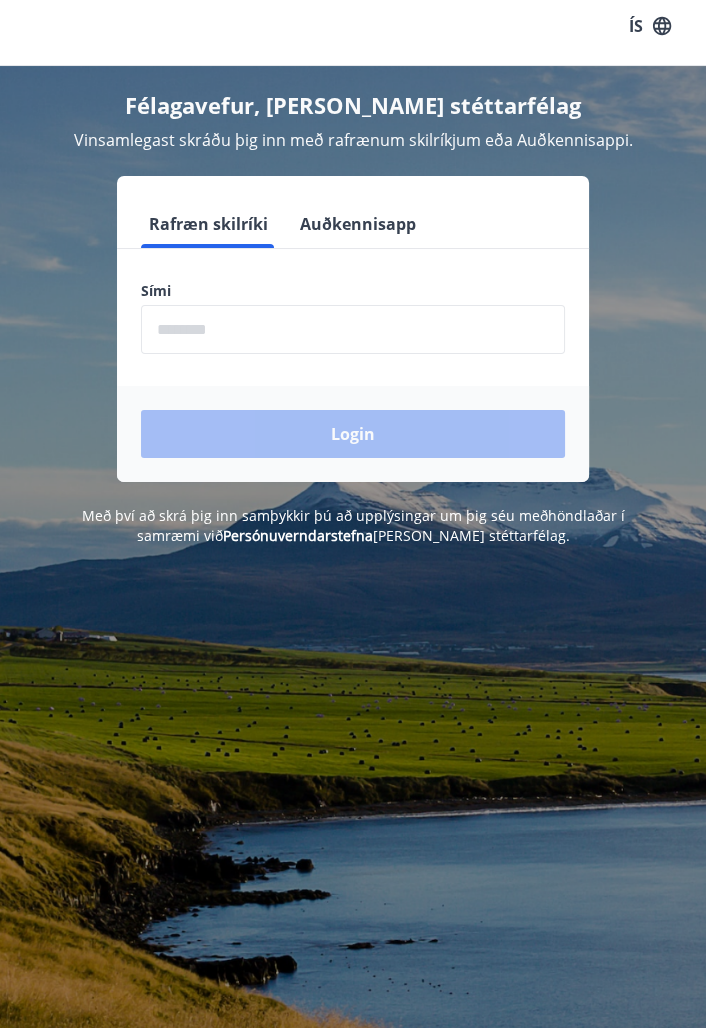 scroll, scrollTop: 0, scrollLeft: 0, axis: both 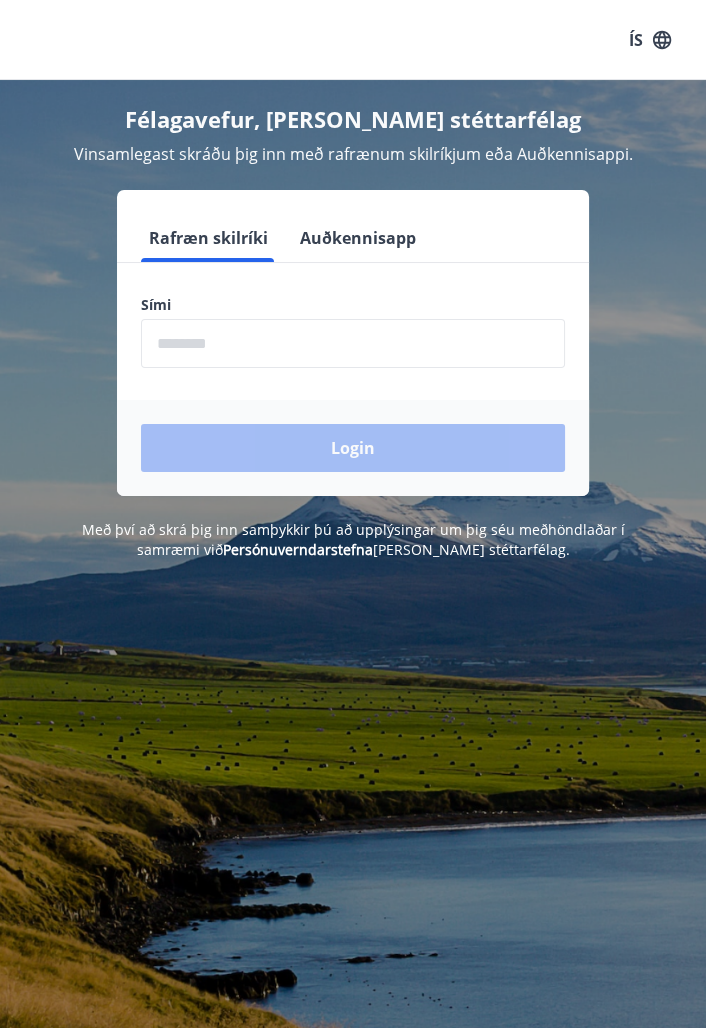 click at bounding box center [353, 343] 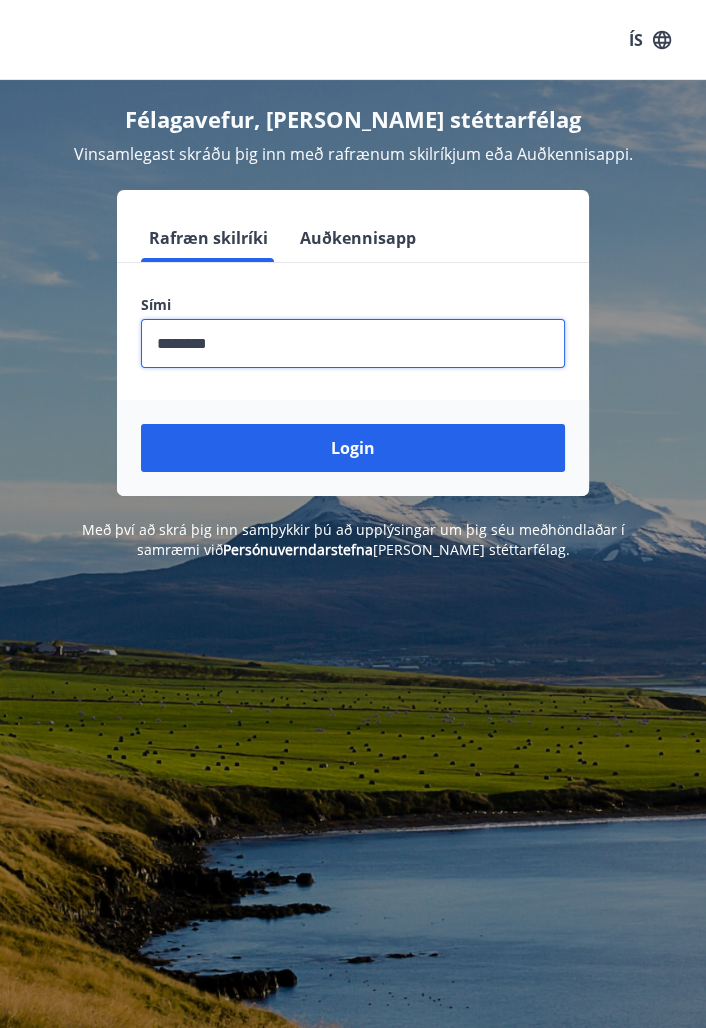 type on "********" 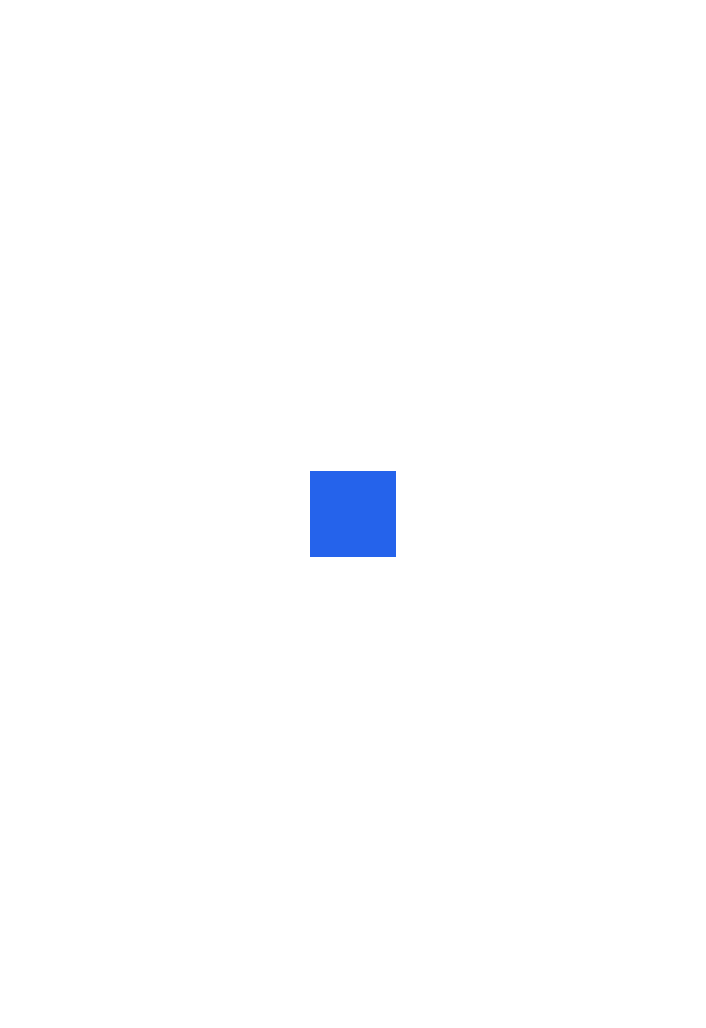 scroll, scrollTop: 0, scrollLeft: 0, axis: both 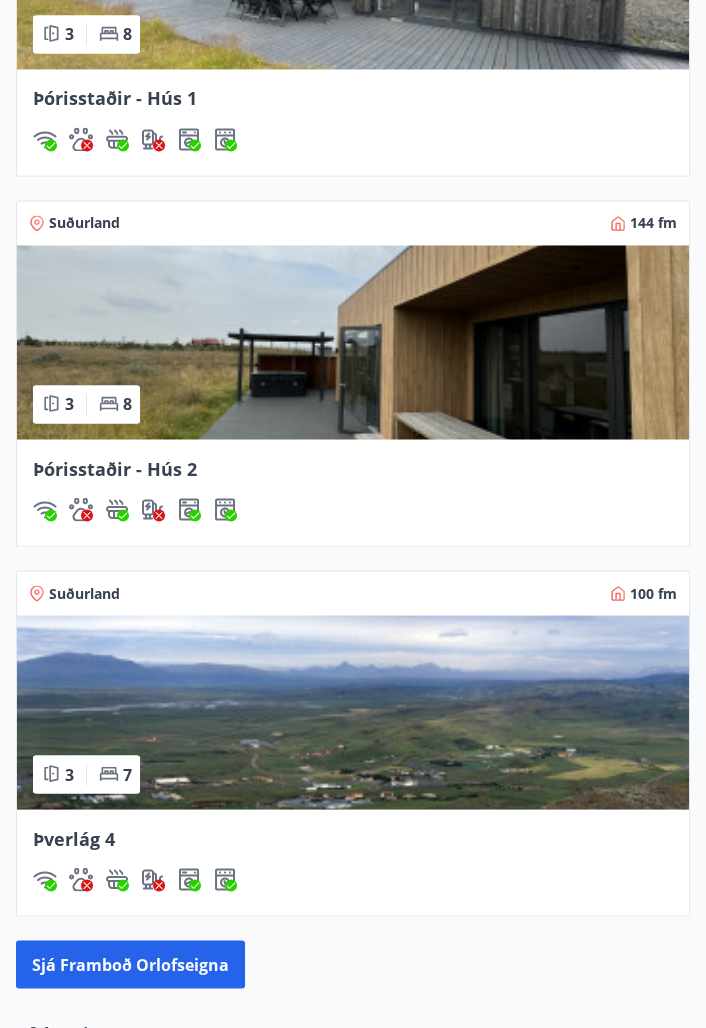 click at bounding box center [353, 342] 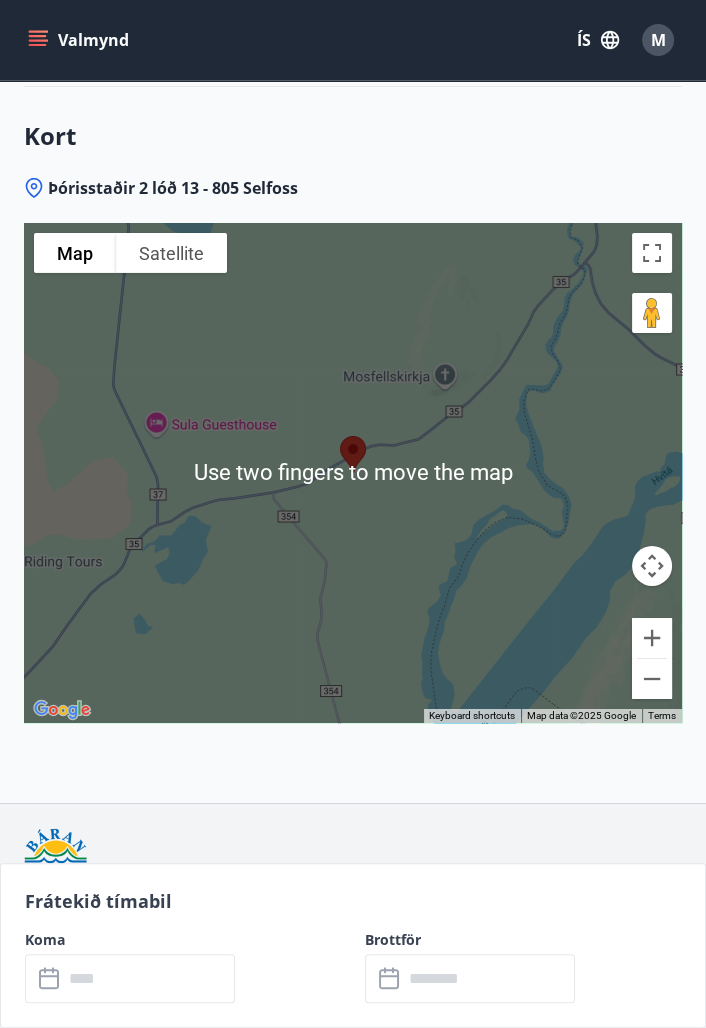 scroll, scrollTop: 5401, scrollLeft: 0, axis: vertical 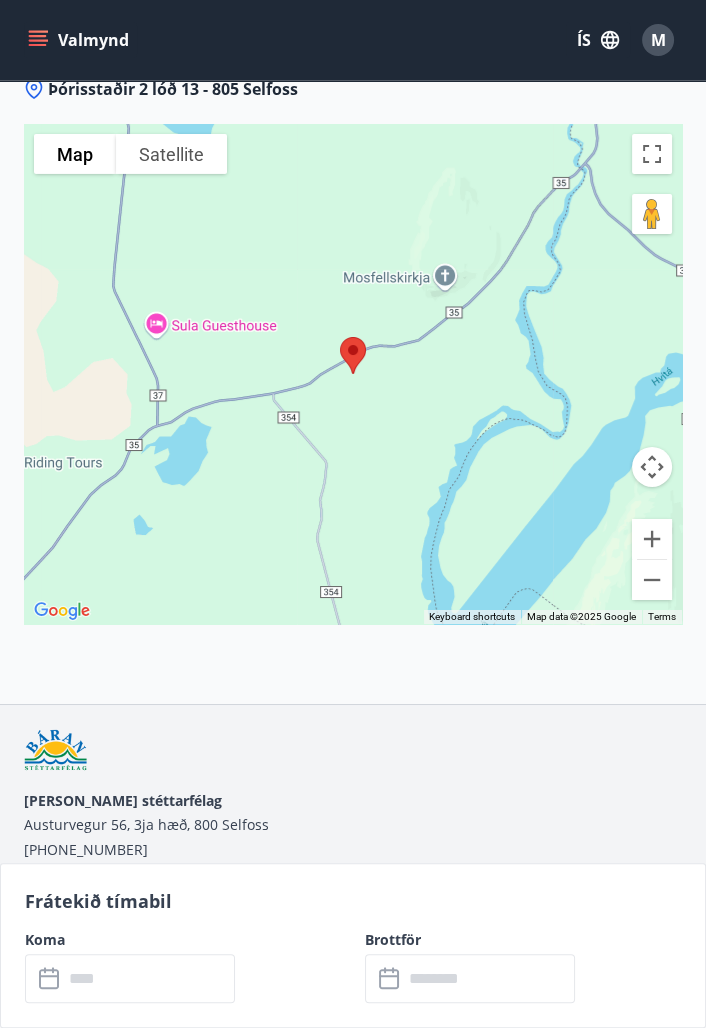 click on "Frátekið tímabil" at bounding box center (353, 901) 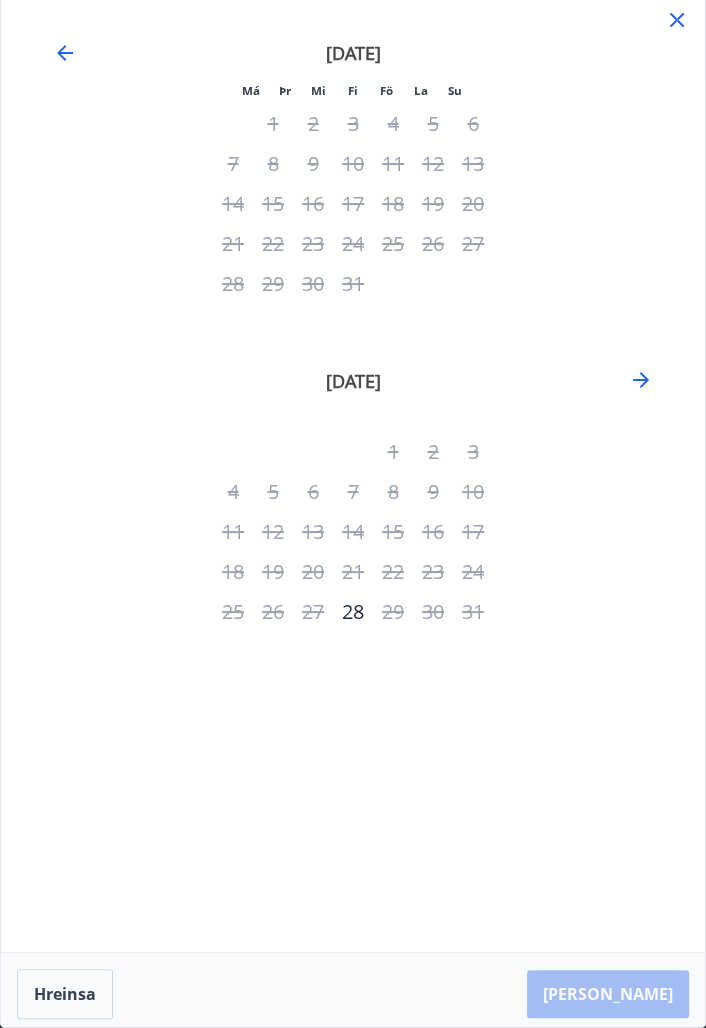 click 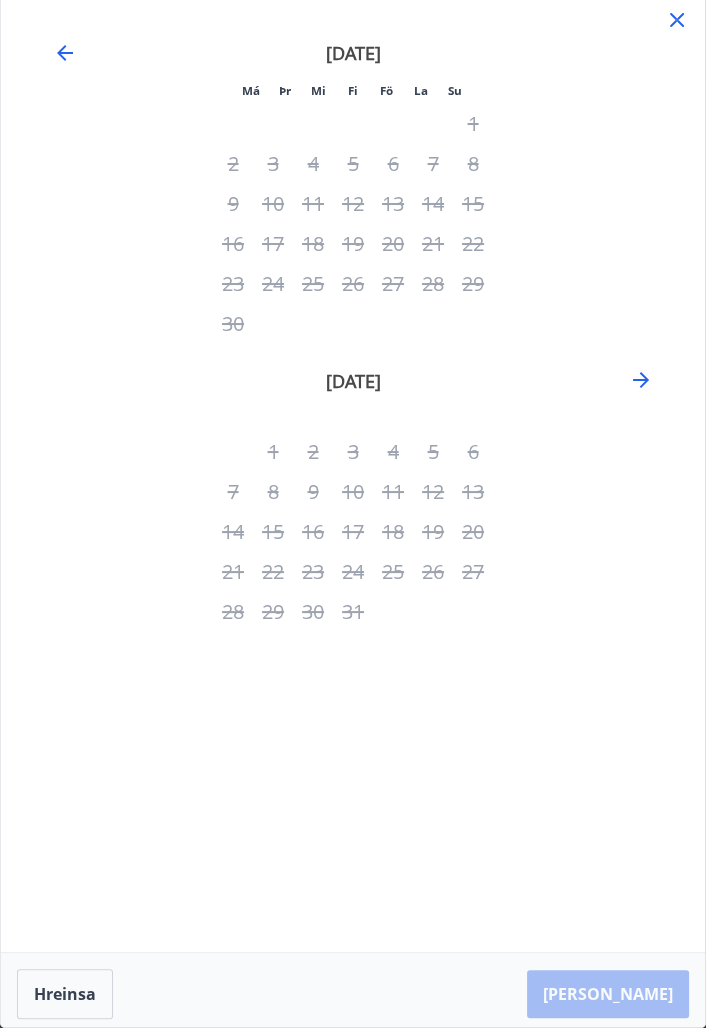 click 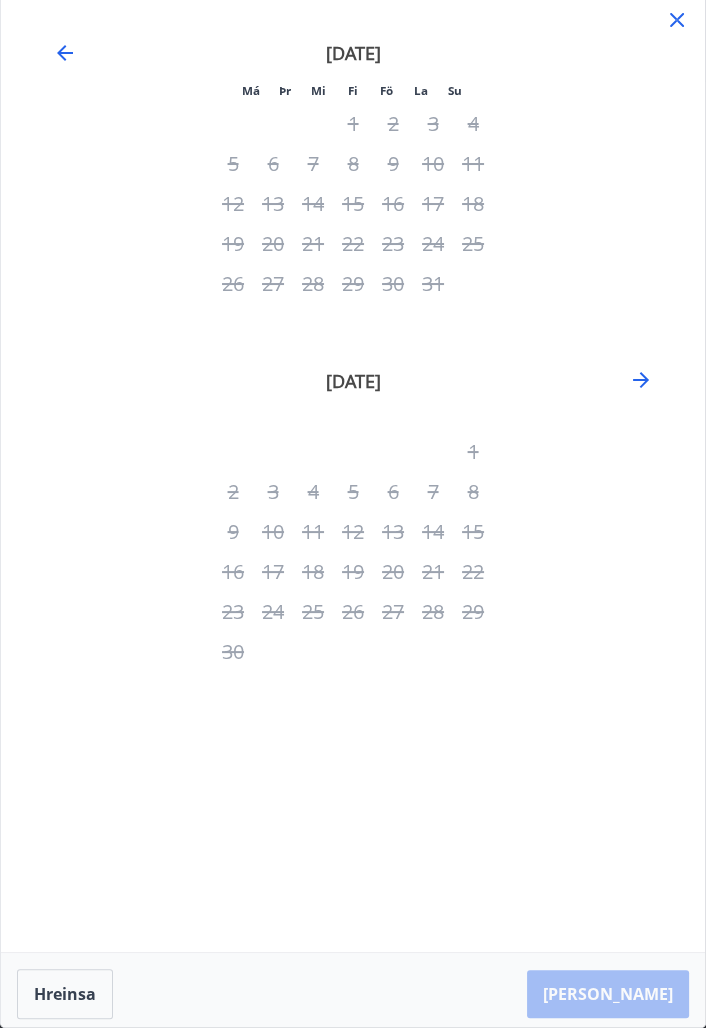 click 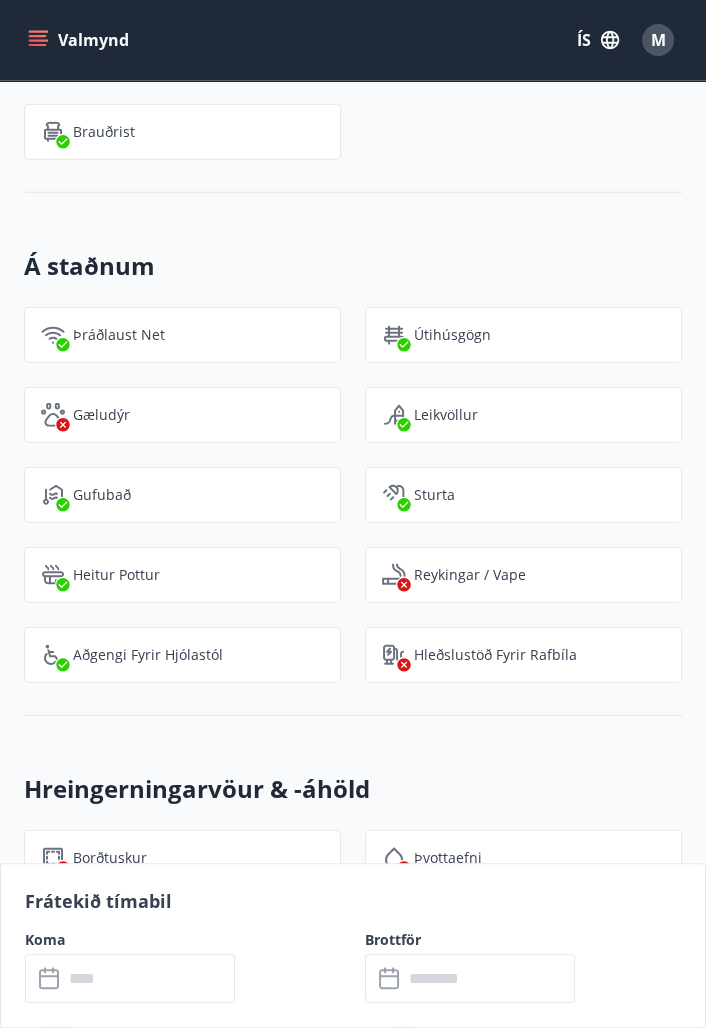 scroll, scrollTop: 4147, scrollLeft: 0, axis: vertical 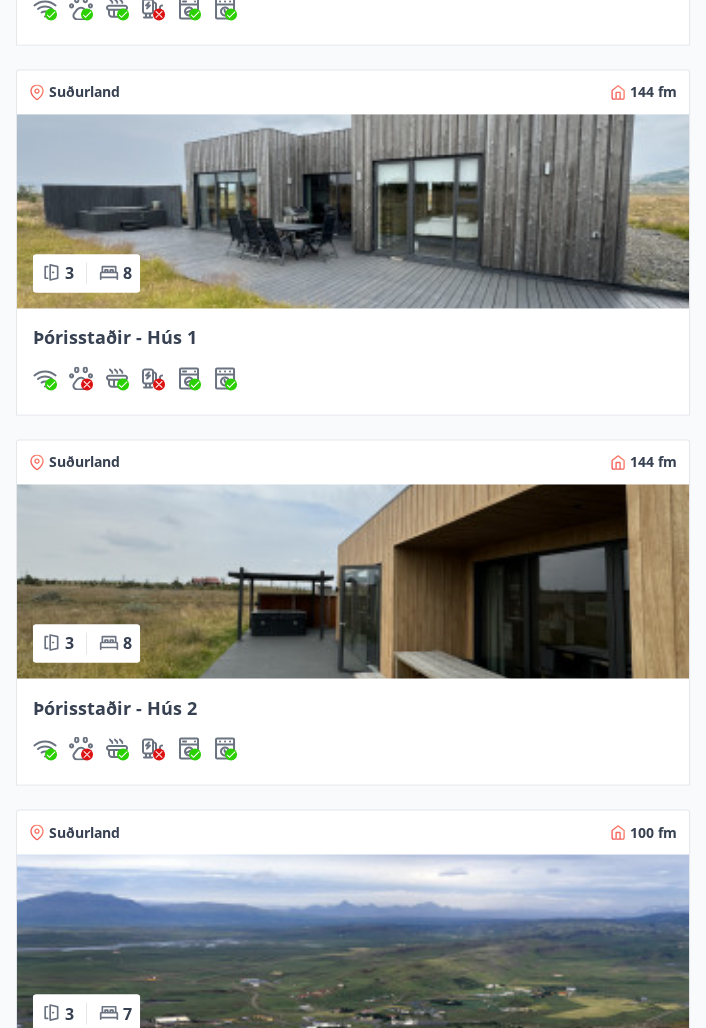 click at bounding box center (353, 211) 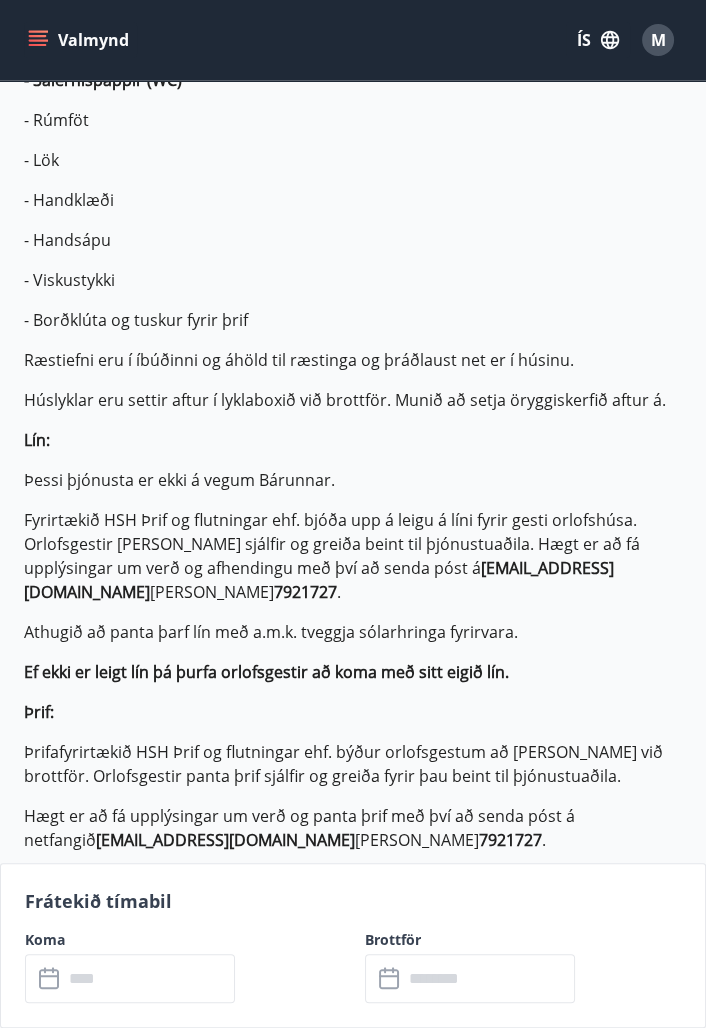 scroll, scrollTop: 960, scrollLeft: 0, axis: vertical 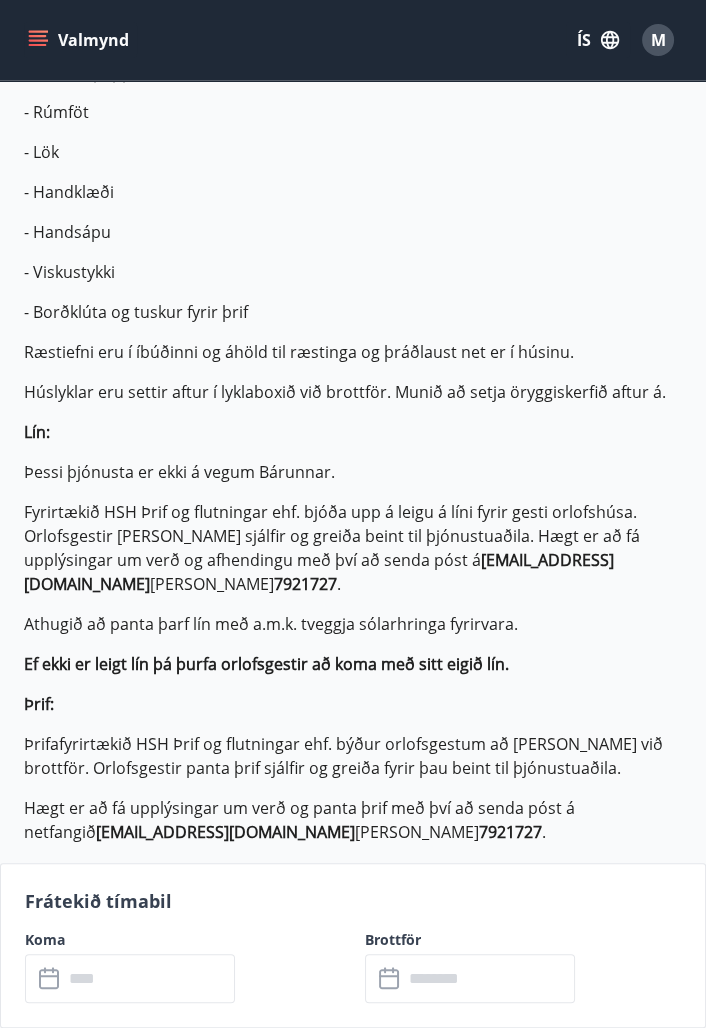 click at bounding box center (149, 978) 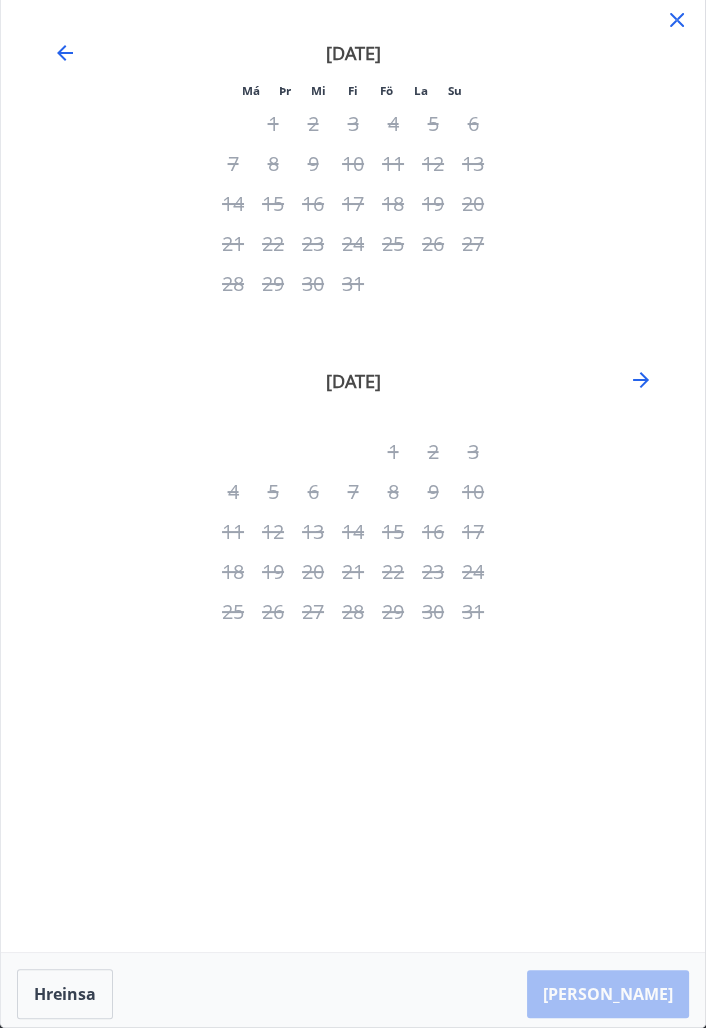 click 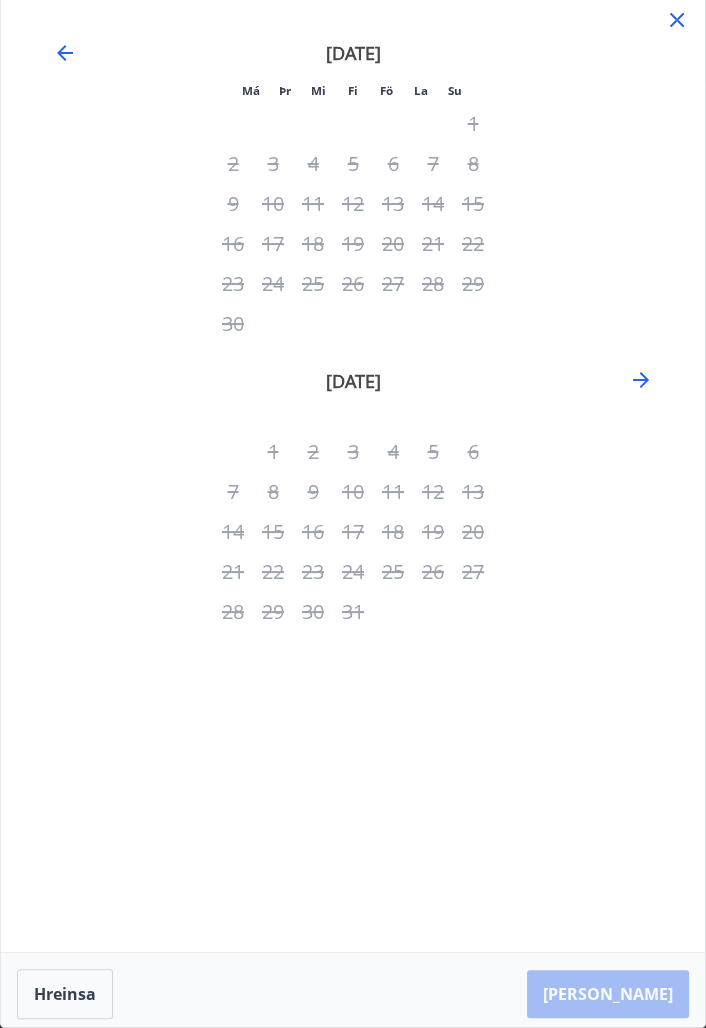 click 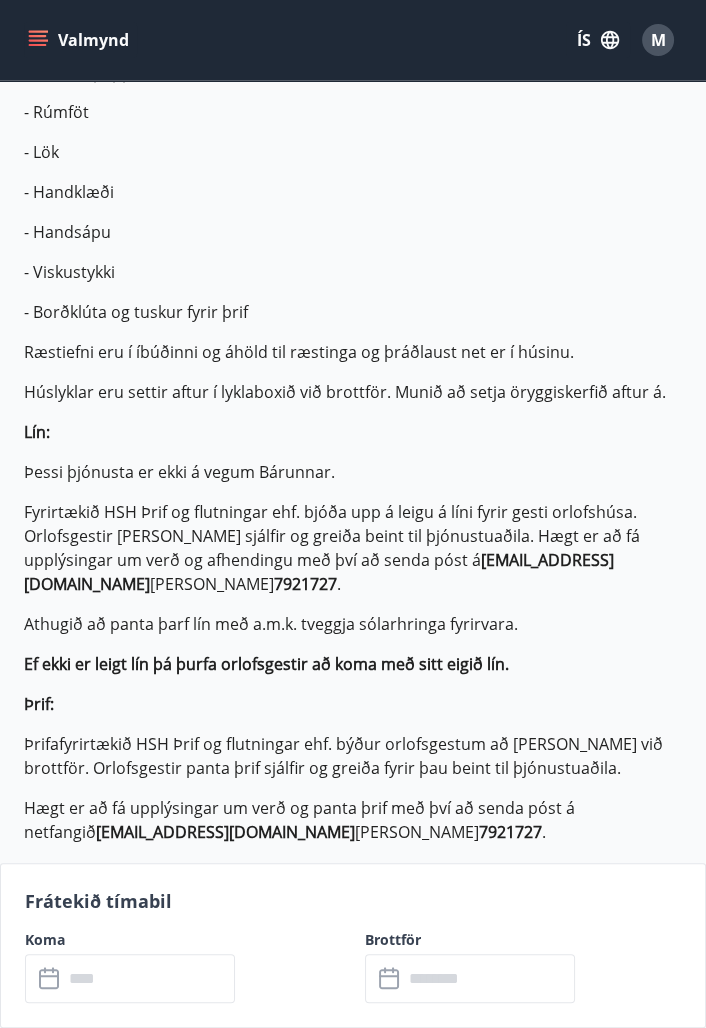 scroll, scrollTop: 978, scrollLeft: 0, axis: vertical 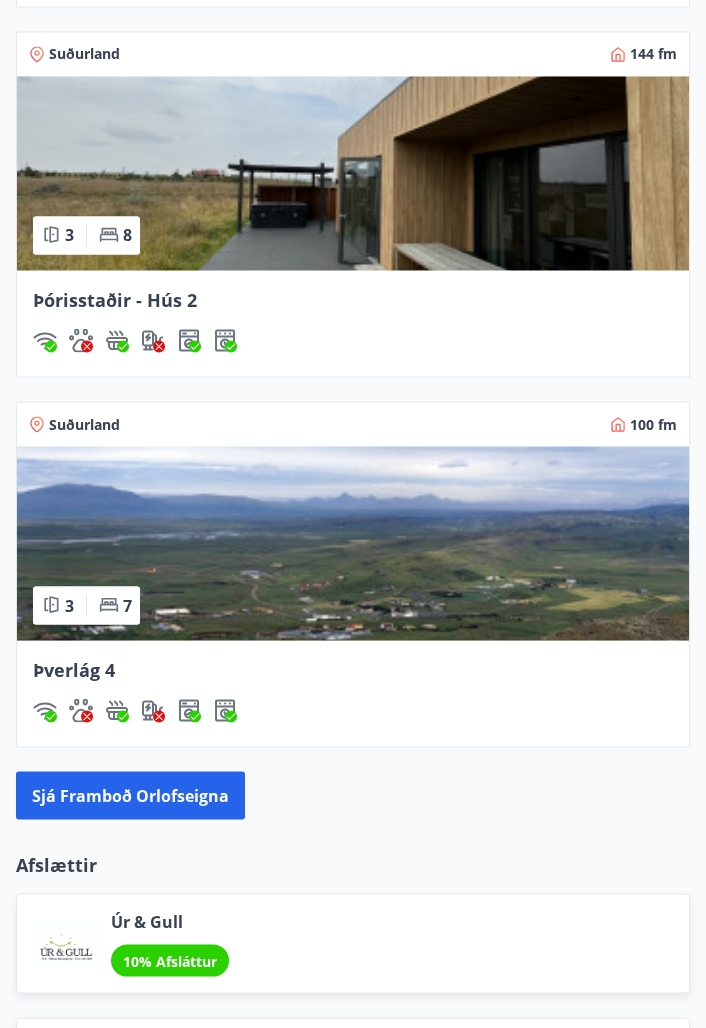 click at bounding box center [353, 543] 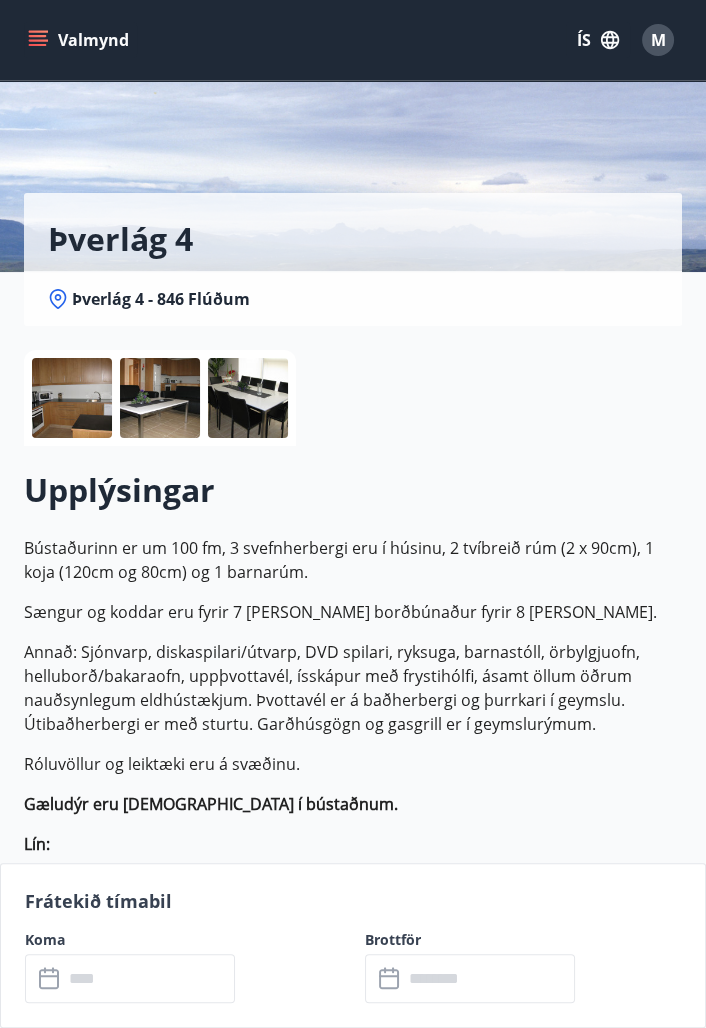scroll, scrollTop: 111, scrollLeft: 0, axis: vertical 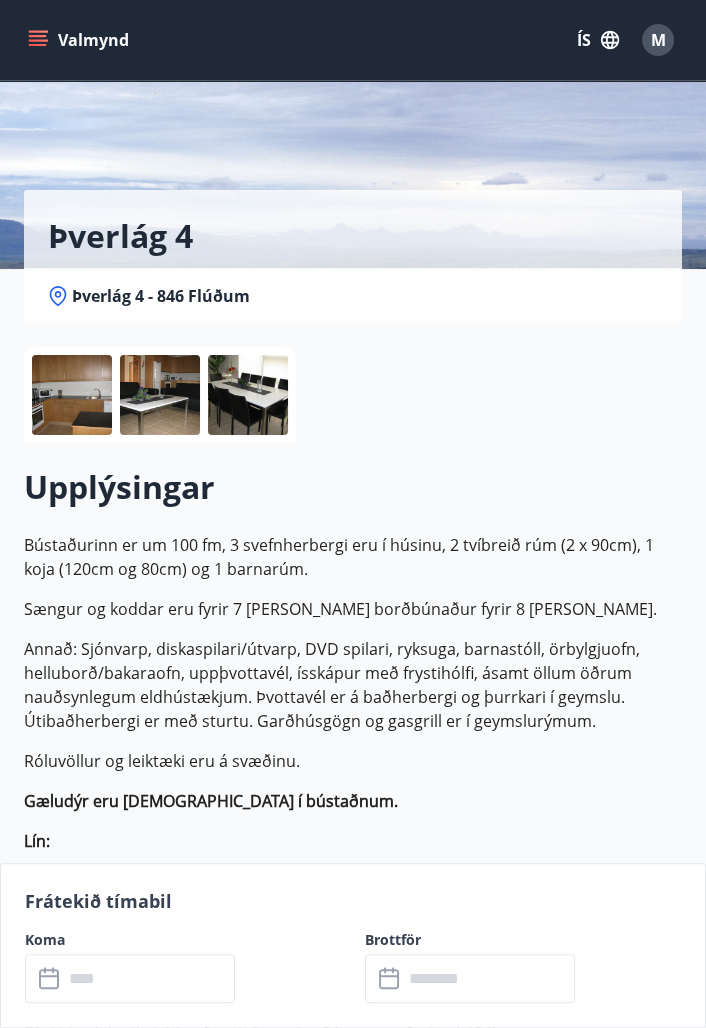 click at bounding box center [149, 978] 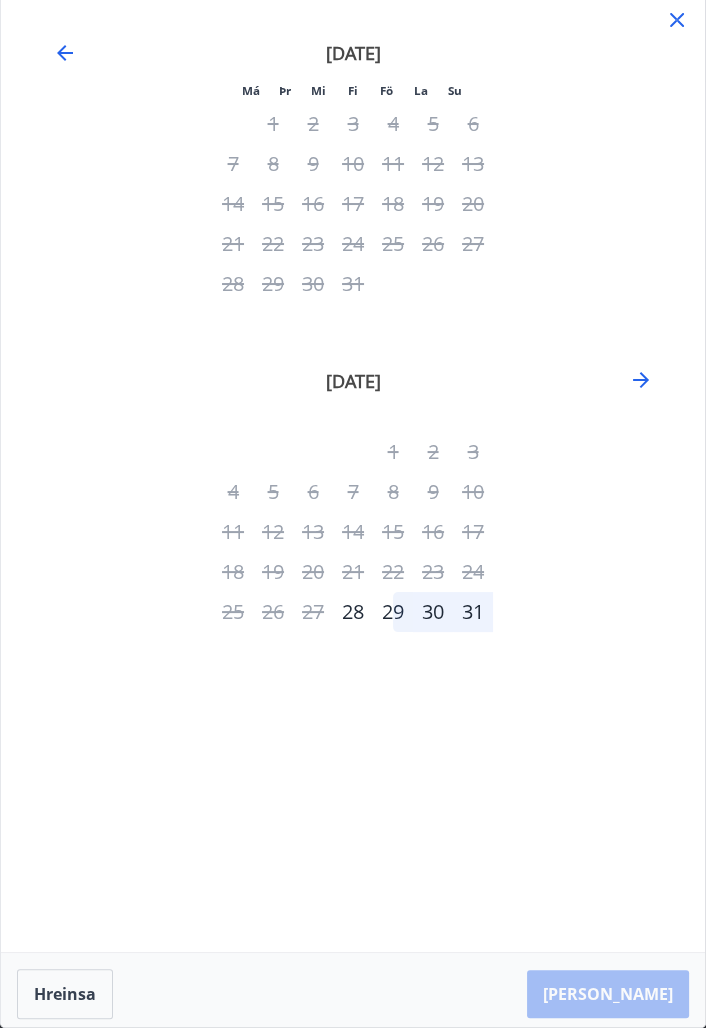 click 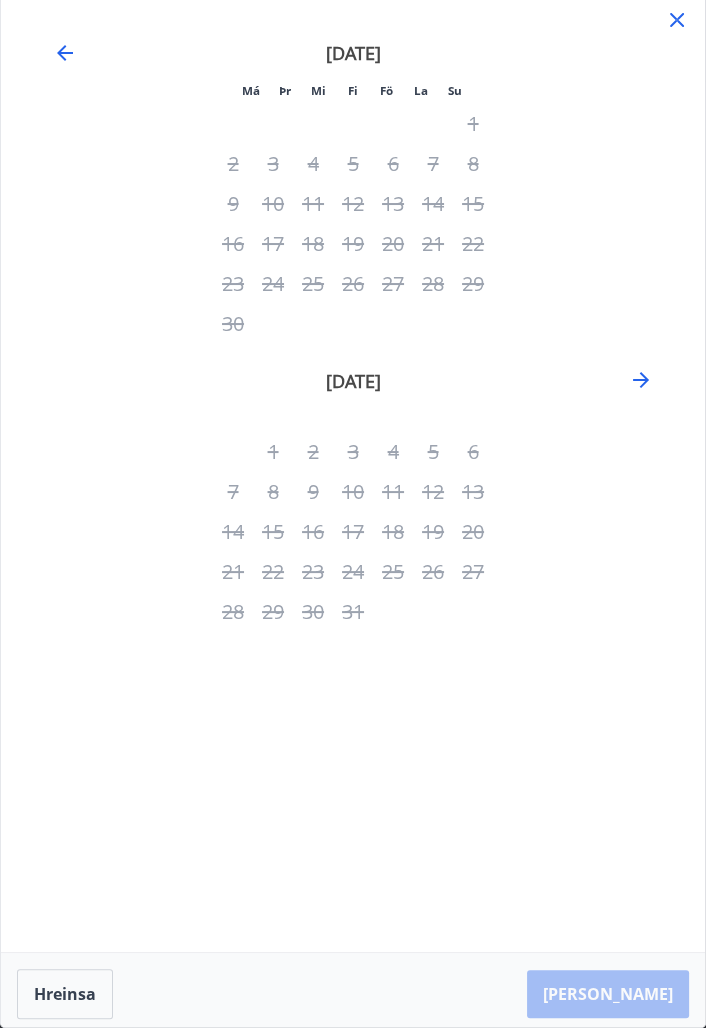 click 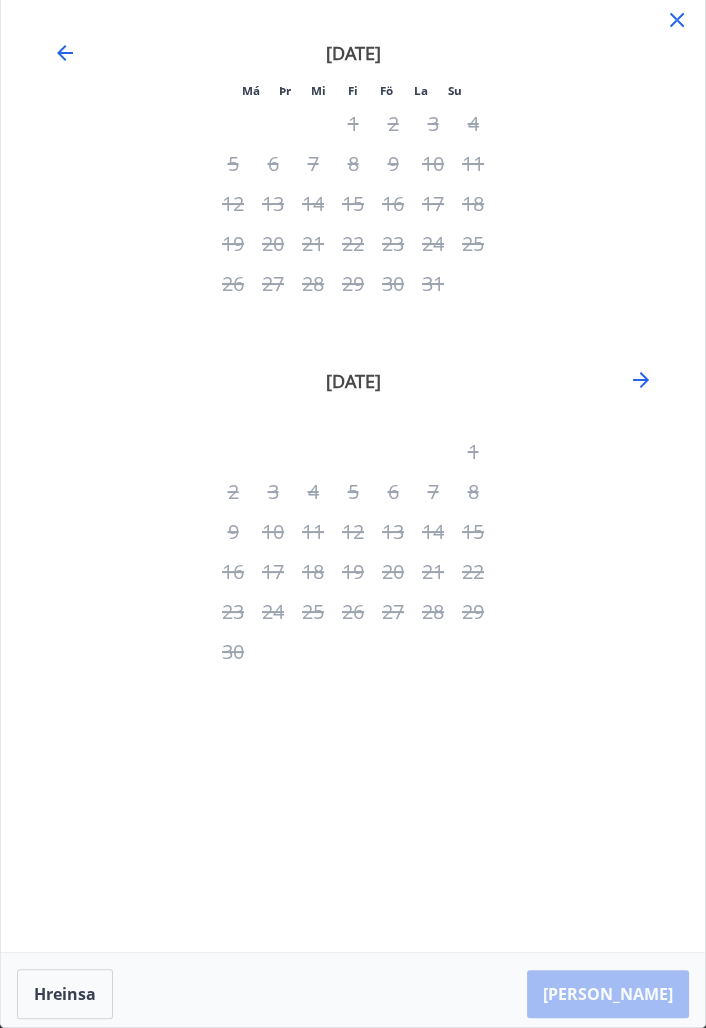 click 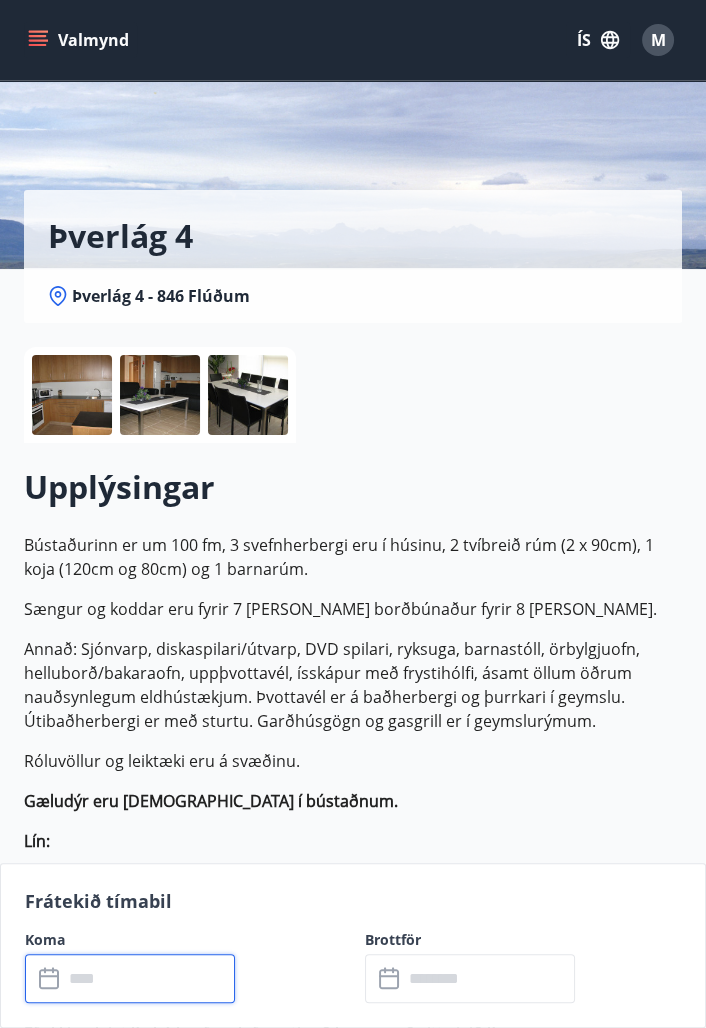 scroll, scrollTop: 0, scrollLeft: 0, axis: both 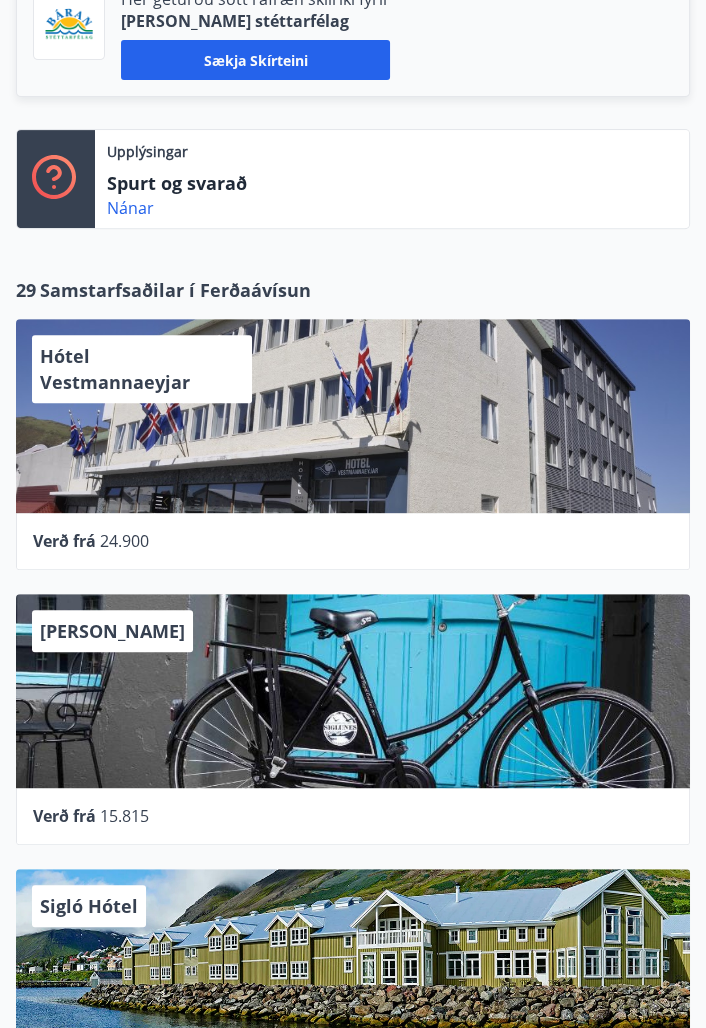 click on "Hótel Vestmannaeyjar" at bounding box center (353, 416) 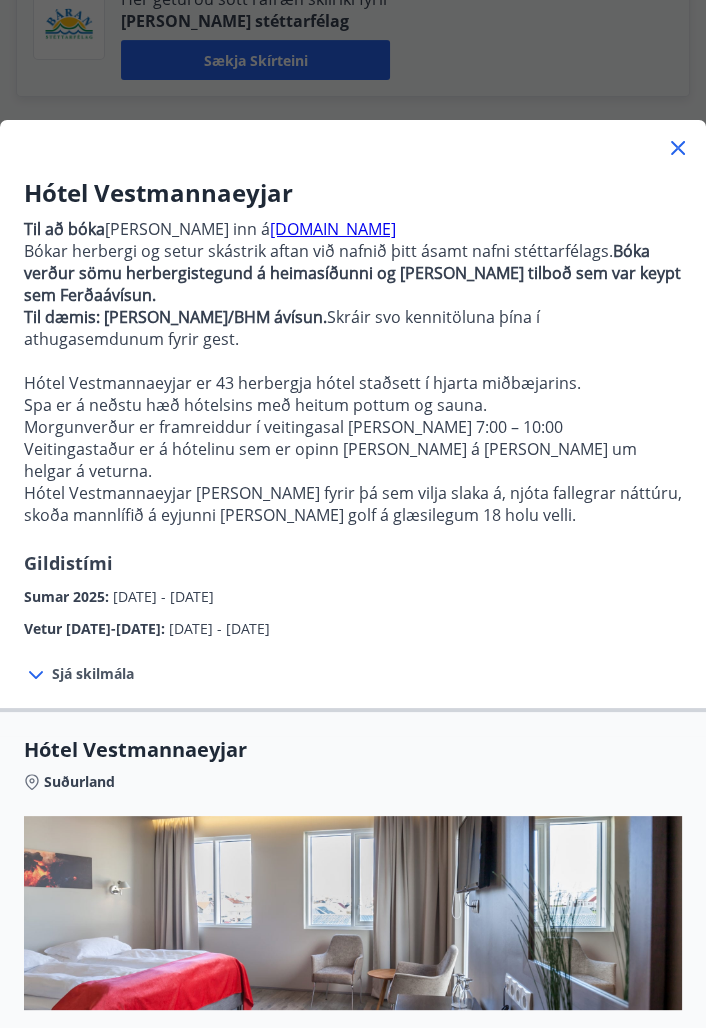 click 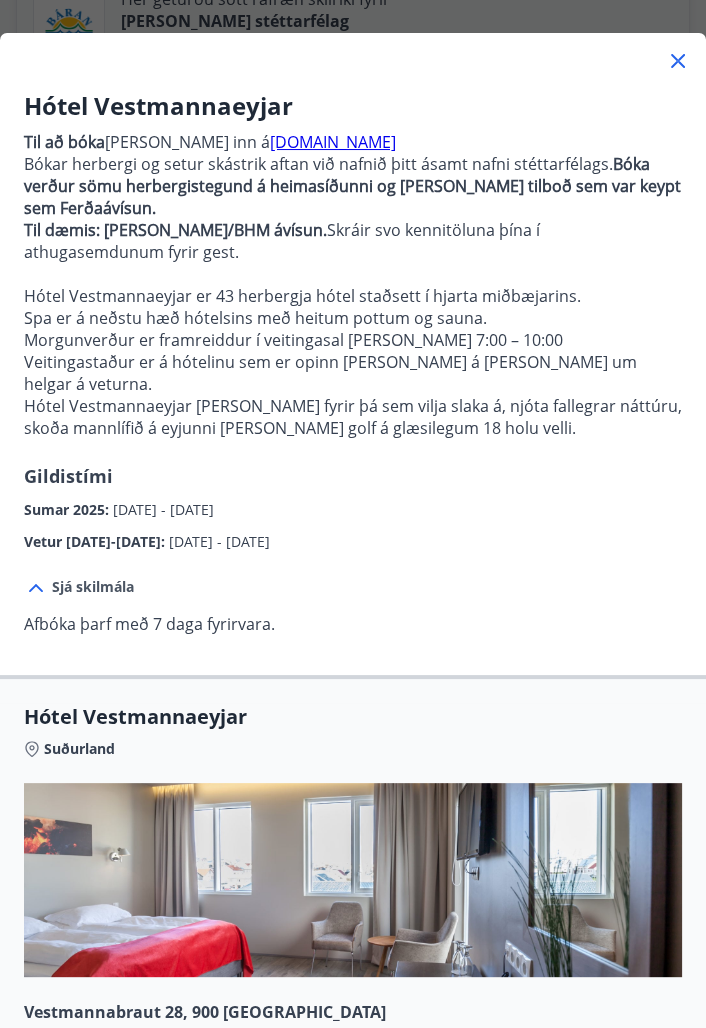 scroll, scrollTop: 0, scrollLeft: 0, axis: both 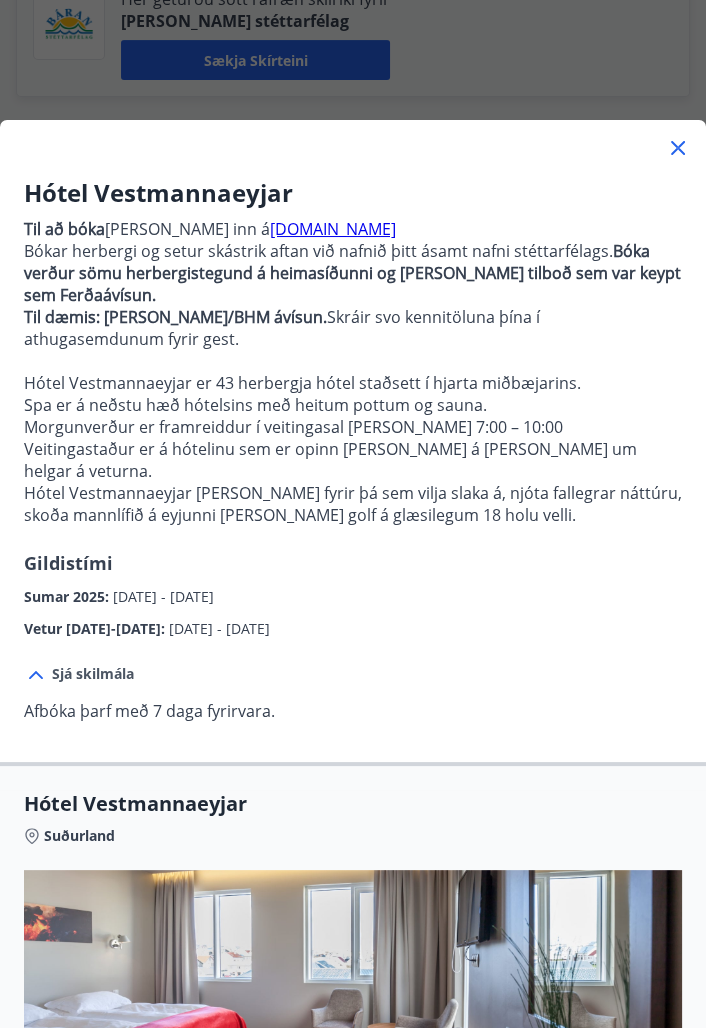 click 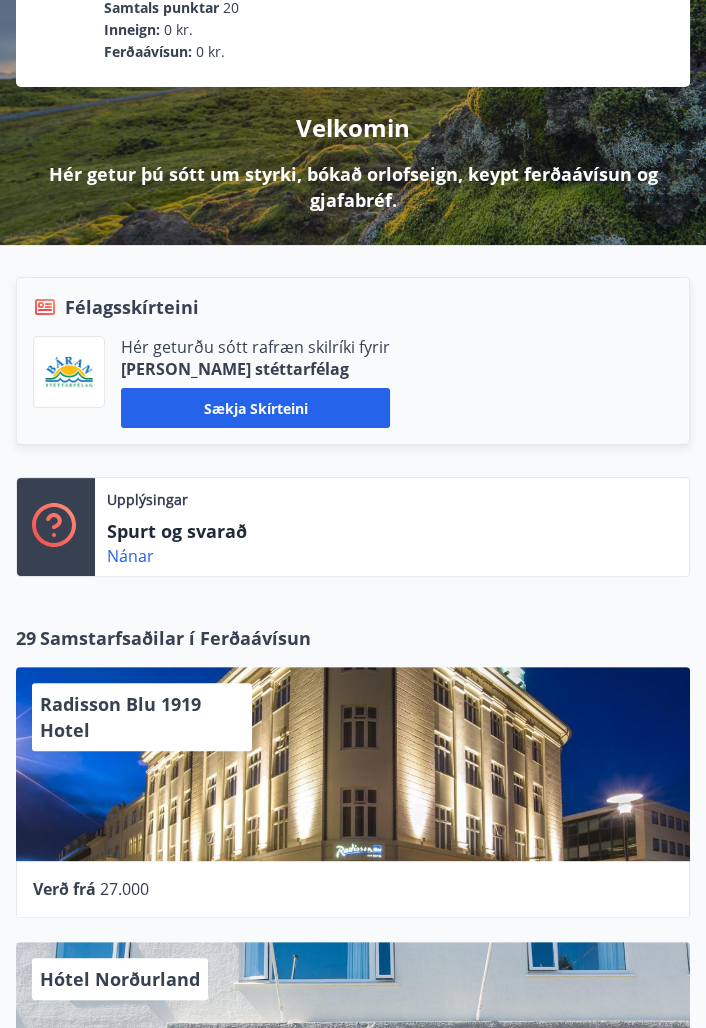 scroll, scrollTop: 180, scrollLeft: 0, axis: vertical 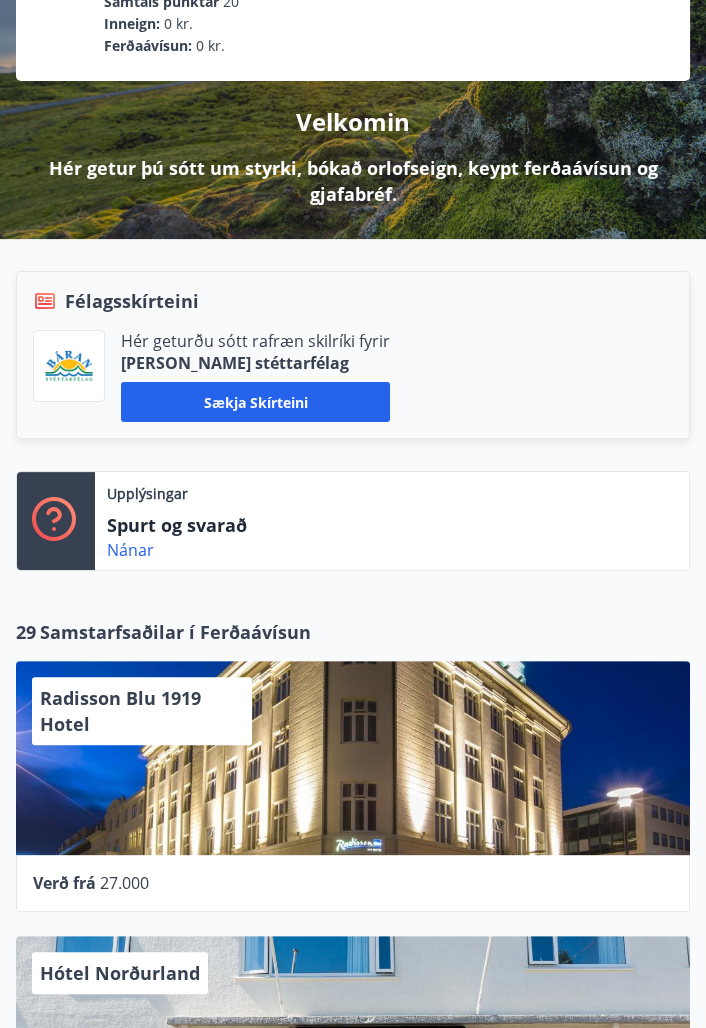 click on "Radisson Blu 1919 Hotel" at bounding box center [353, 758] 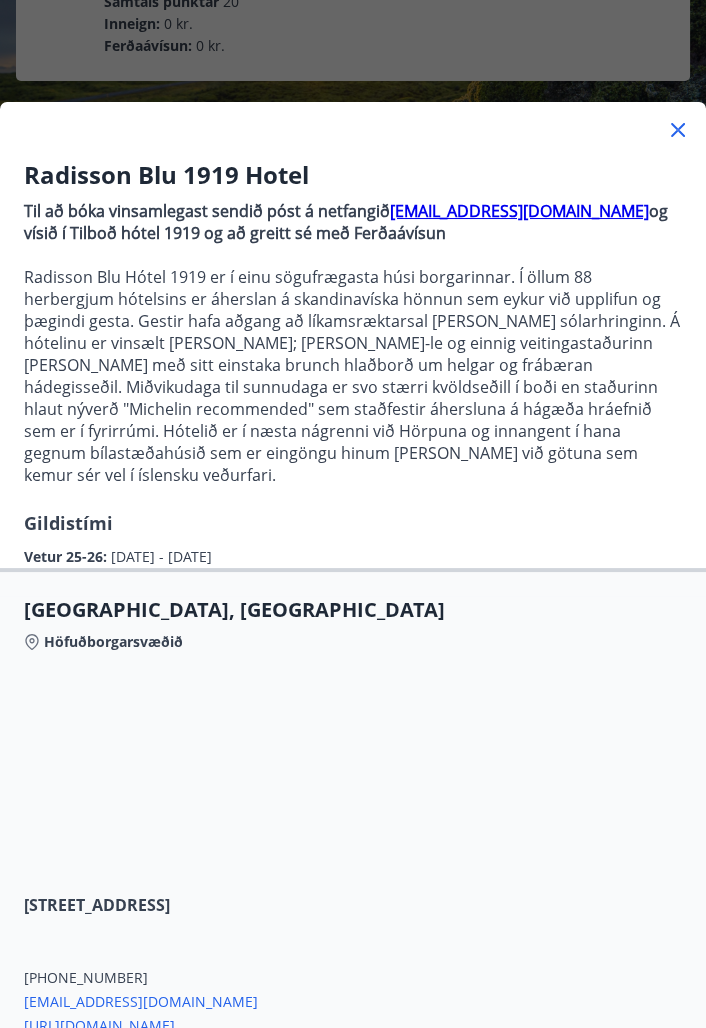 scroll, scrollTop: 0, scrollLeft: 0, axis: both 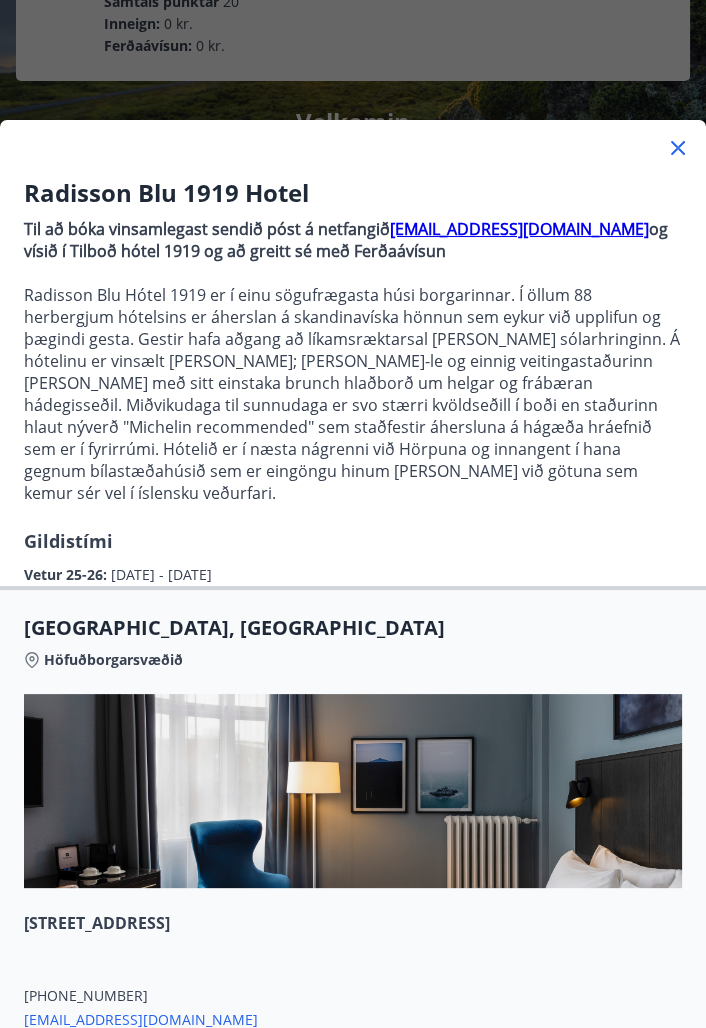 click on "Radisson Blu 1919 Hotel Til að bóka vinsamlegast sendið póst á netfangið  sales.1919.reykjavik@radissonblu.com  og vísið í Tilboð hótel 1919 og að greitt sé með Ferðaávísun
Radisson Blu Hótel 1919 er í einu sögufrægasta húsi borgarinnar. Í öllum 88 herbergjum hótelsins er áherslan á skandinavíska hönnun sem eykur við upplifun og þægindi gesta. Gestir hafa aðgang að líkamsræktarsal allan sólarhringinn. Á hótelinu er vinsælt Kaffihús; Kaffi Ó-le og einnig veitingastaðurinn Brút með sitt einstaka brunch hlaðborð um helgar og frábæran hádegisseðil.  Miðvikudaga til sunnudaga er svo stærri kvöldseðill í boði en staðurinn hlaut nýverð "Michelin recommended" sem staðfestir áhersluna á hágæða hráefnið sem er í fyrirrúmi. Hótelið er í næsta nágrenni við Hörpuna og innangent í hana gegnum bílastæðahúsið sem er eingöngu hinum megin við götuna sem kemur sér vel í íslensku veðurfari.
Gildistími Vetur 25-26 : +354 5991000" at bounding box center (353, 514) 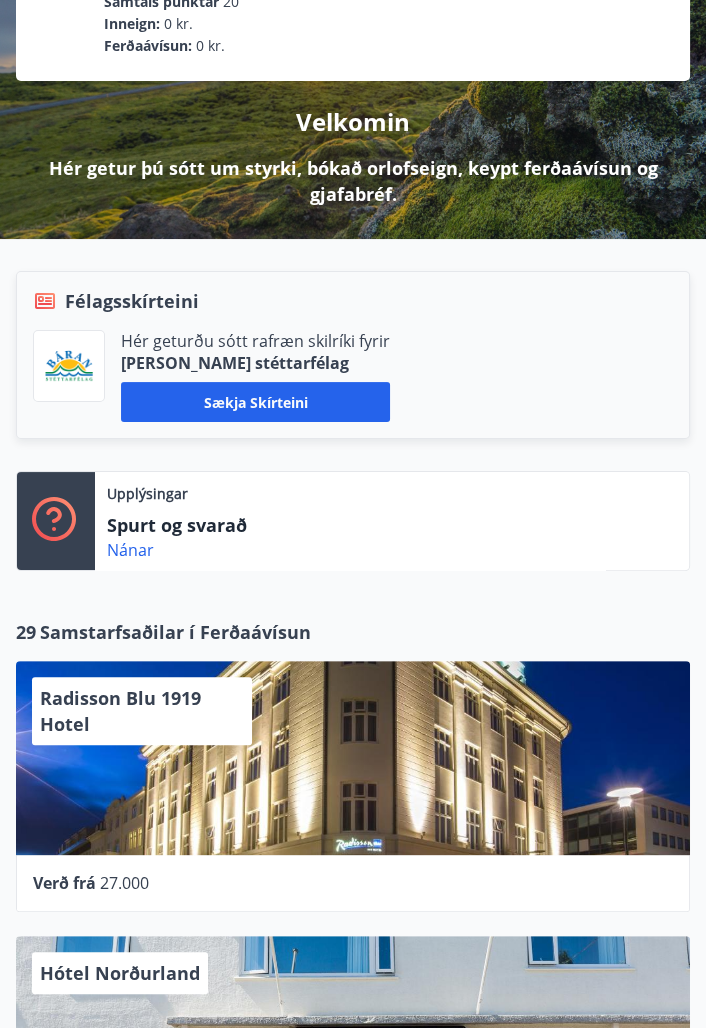 click on "Velkomin Hér getur þú sótt um styrki, bókað orlofseign, keypt ferðaávísun og gjafabréf." at bounding box center [353, 144] 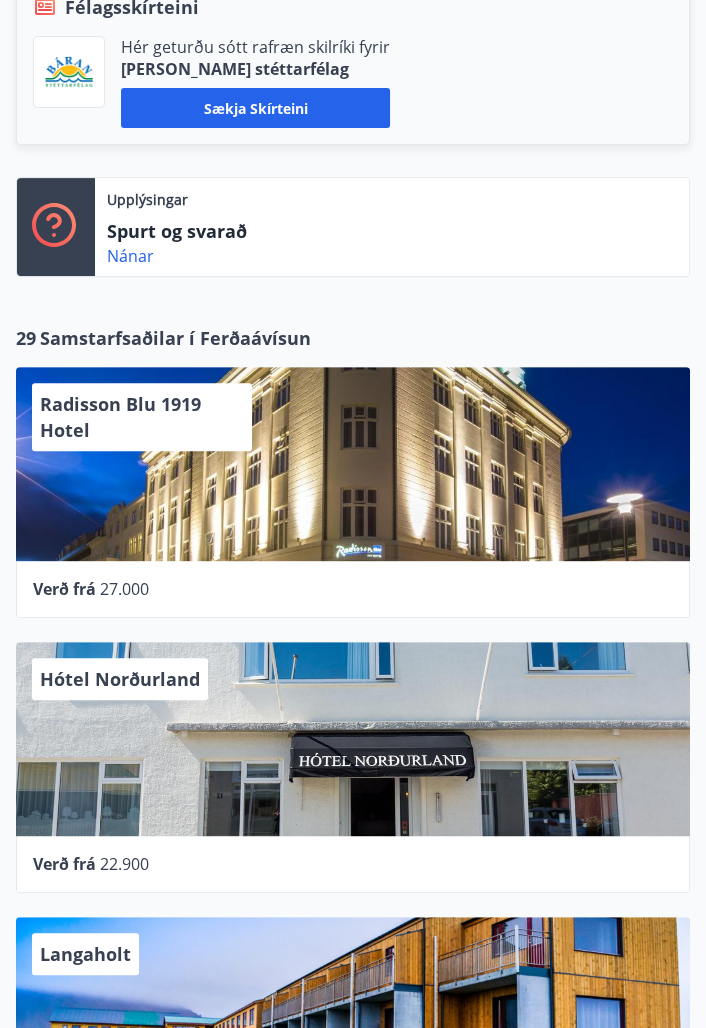 scroll, scrollTop: 474, scrollLeft: 0, axis: vertical 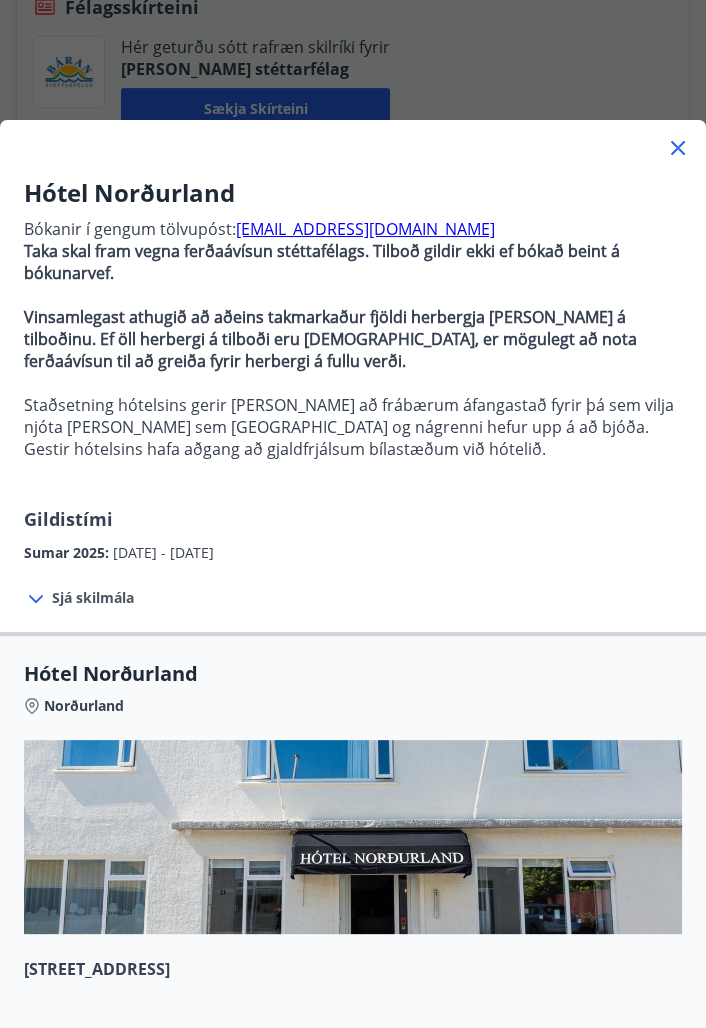 click 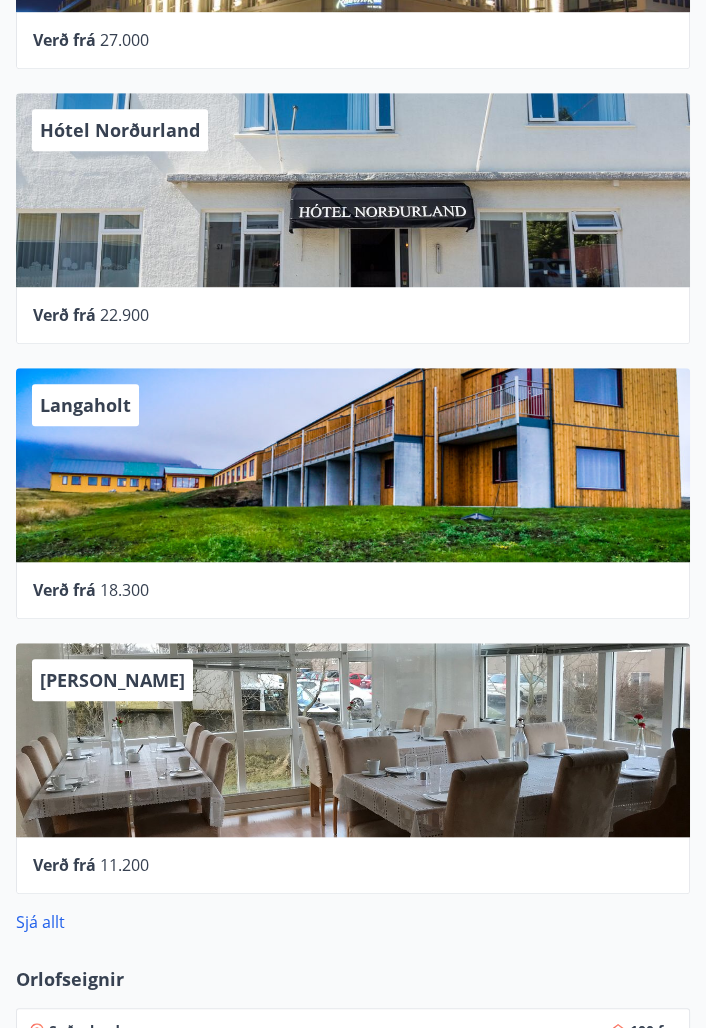 scroll, scrollTop: 1021, scrollLeft: 0, axis: vertical 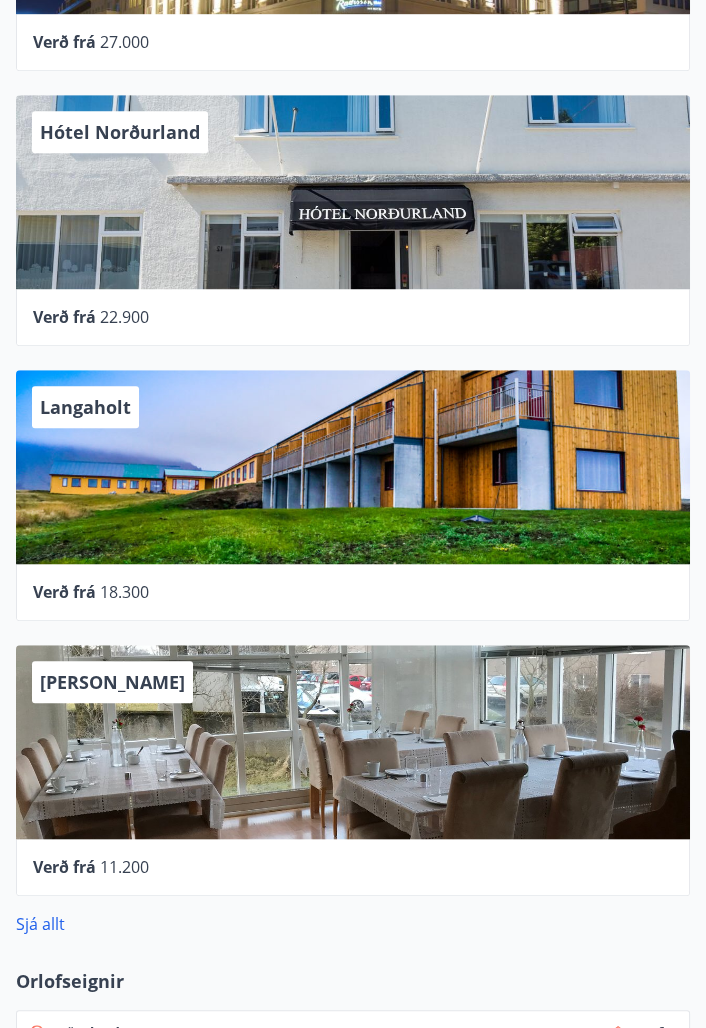 click on "Alba gistiheimili" at bounding box center (353, 742) 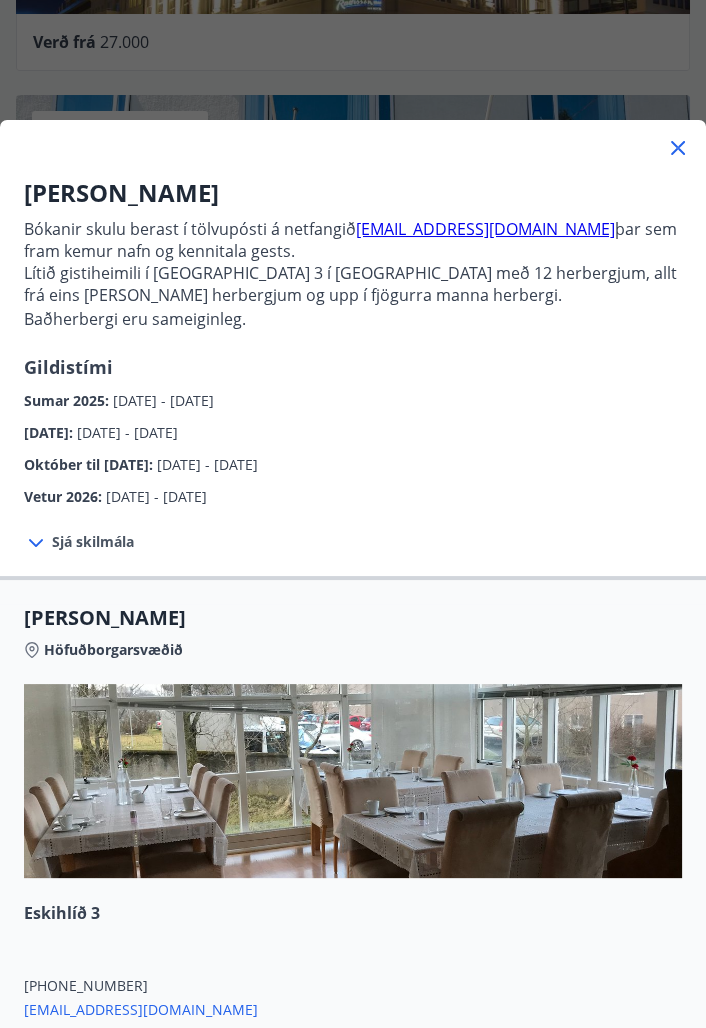 click 